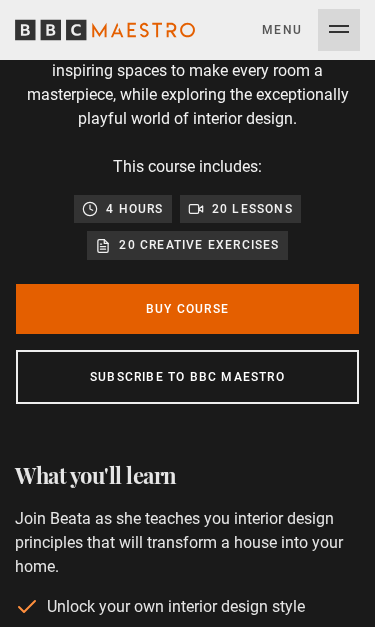 scroll, scrollTop: 426, scrollLeft: 0, axis: vertical 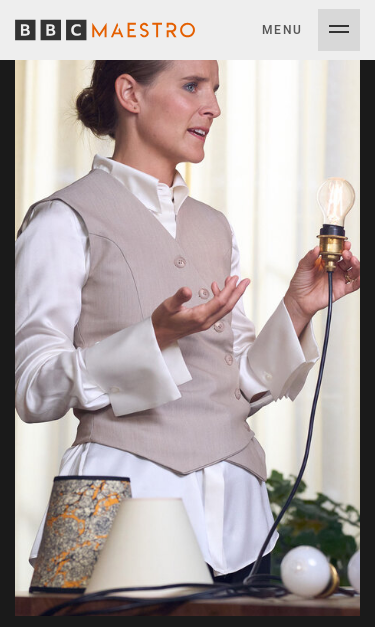 click on "Video Player is loading. Play Course overview for Interior Design with Beata Heuman Watch preview 10s Skip Back 10 seconds Pause 10s Skip Forward 10 seconds Loaded :  94.06% Pause Mute Current Time  0:32 - Duration  1:41 1x Playback Rate 2x 1.5x 1x , selected 0.5x auto Quality Captions captions off , selected English  Captions This is a modal window.
Ready to get started?
Buy Course
Gift course
Restart" at bounding box center [187, 309] 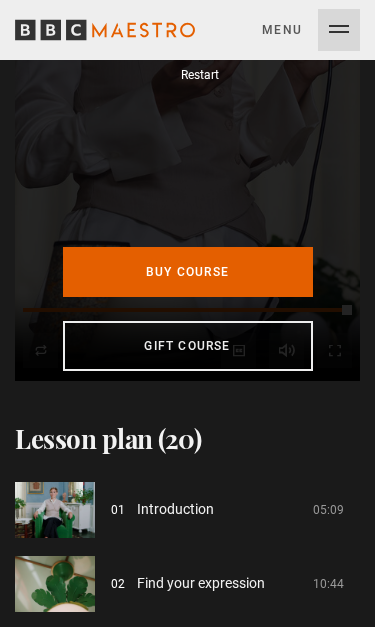 scroll, scrollTop: 2415, scrollLeft: 0, axis: vertical 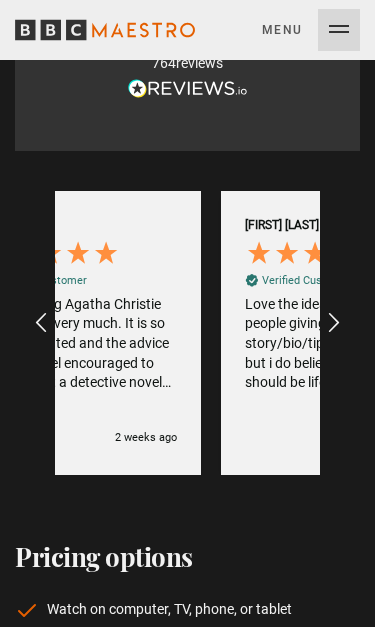 click at bounding box center (334, 323) 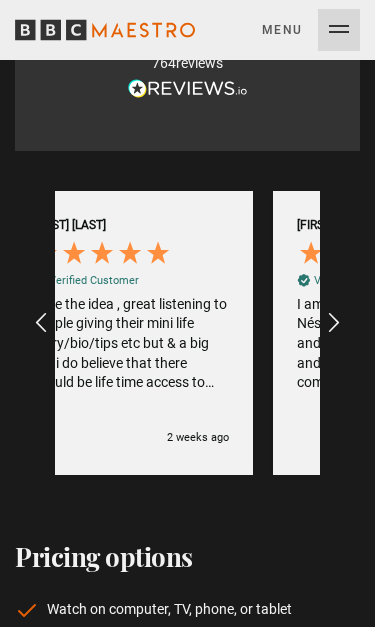 scroll, scrollTop: 0, scrollLeft: 1590, axis: horizontal 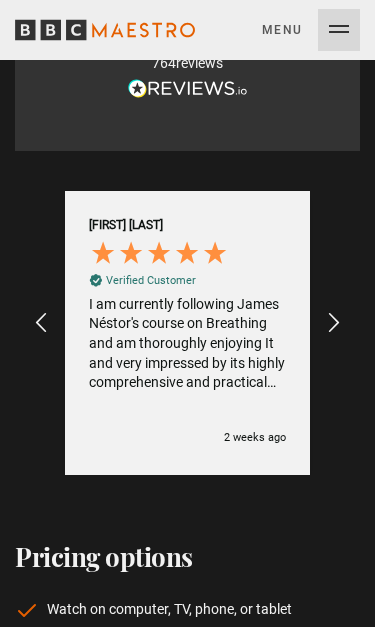 click at bounding box center [334, 323] 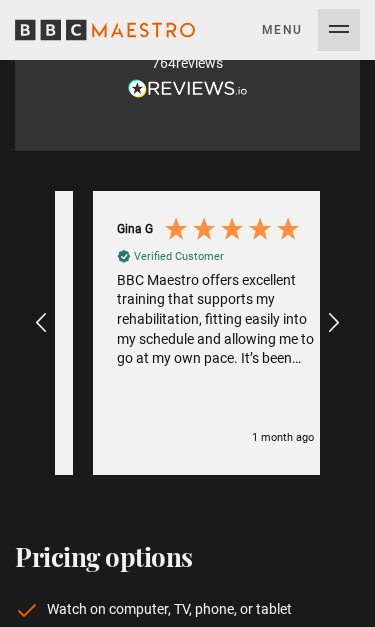 scroll, scrollTop: 0, scrollLeft: 1855, axis: horizontal 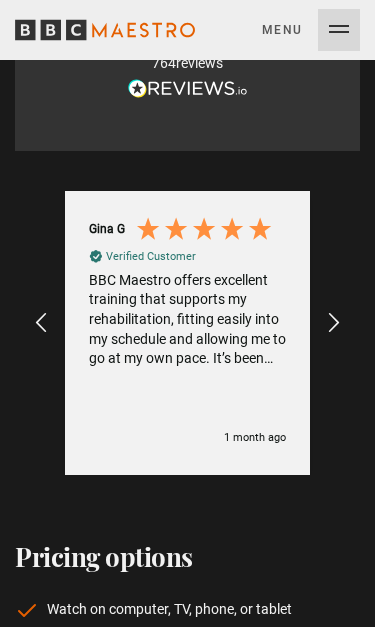 click at bounding box center [334, 323] 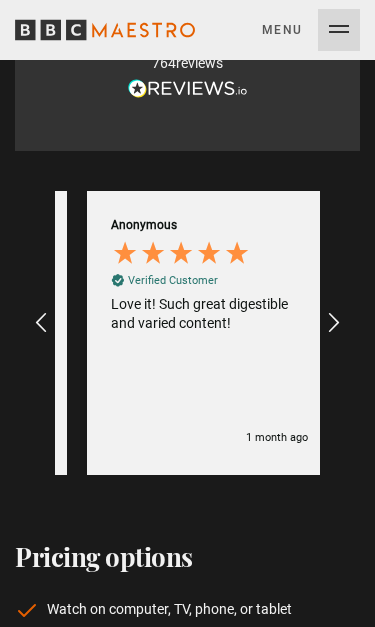 scroll, scrollTop: 0, scrollLeft: 2120, axis: horizontal 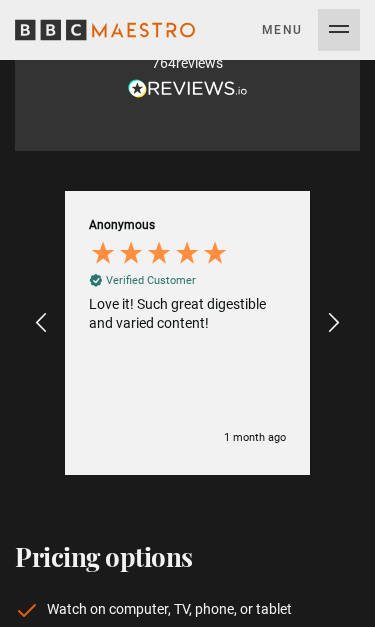 click at bounding box center (334, 323) 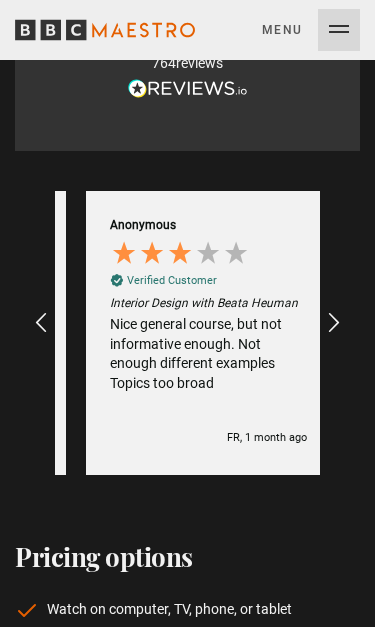 scroll, scrollTop: 0, scrollLeft: 2385, axis: horizontal 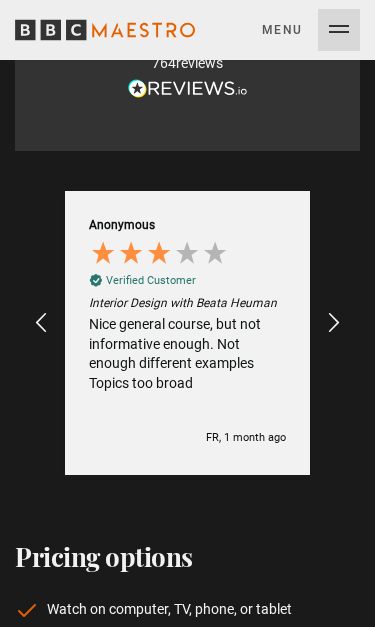 click at bounding box center (334, 323) 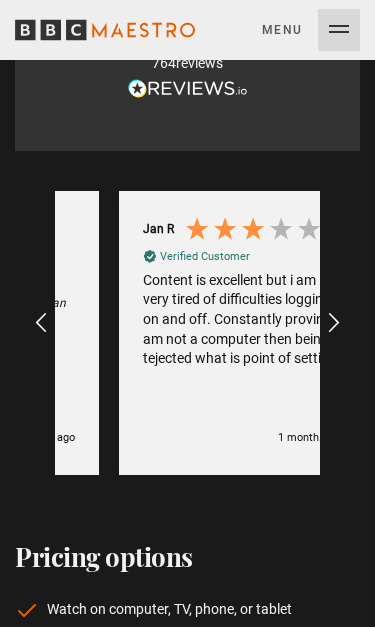 scroll, scrollTop: 0, scrollLeft: 2650, axis: horizontal 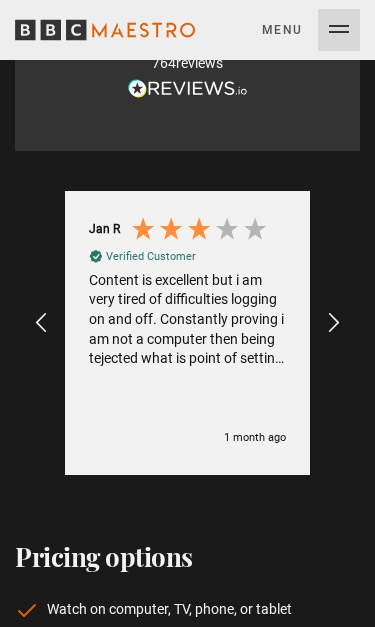 click at bounding box center [334, 323] 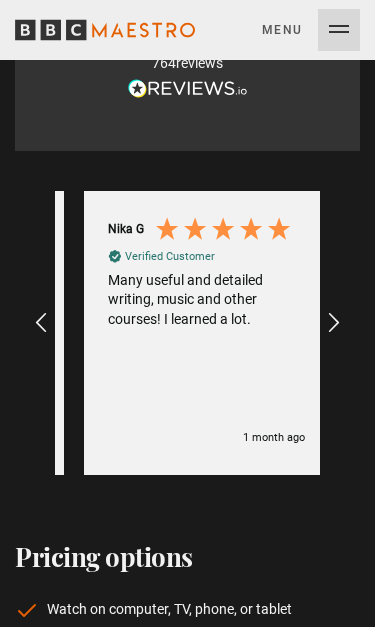 scroll, scrollTop: 0, scrollLeft: 2915, axis: horizontal 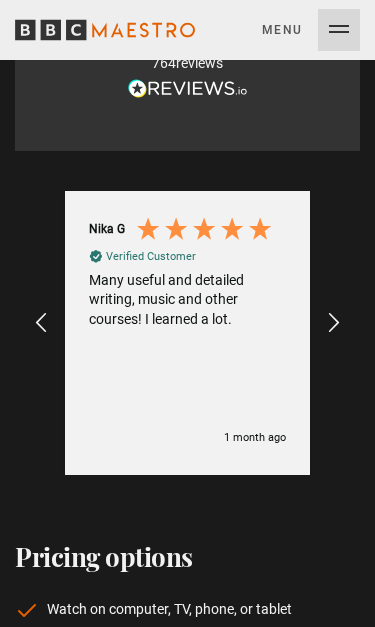 click at bounding box center (334, 323) 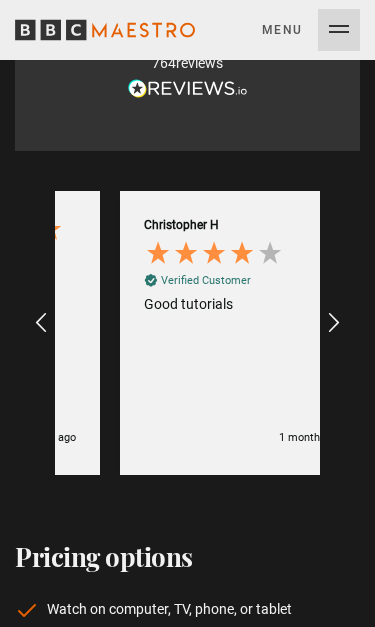 scroll, scrollTop: 0, scrollLeft: 3180, axis: horizontal 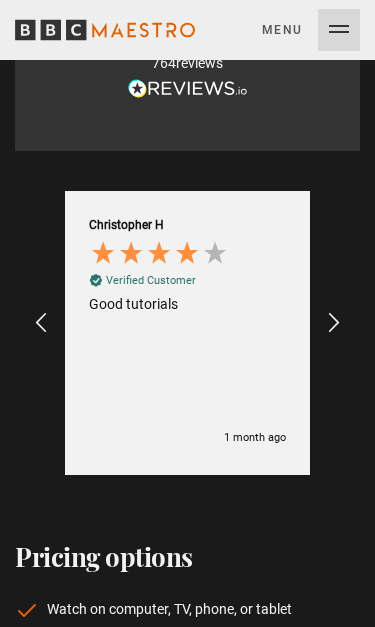 click at bounding box center [334, 323] 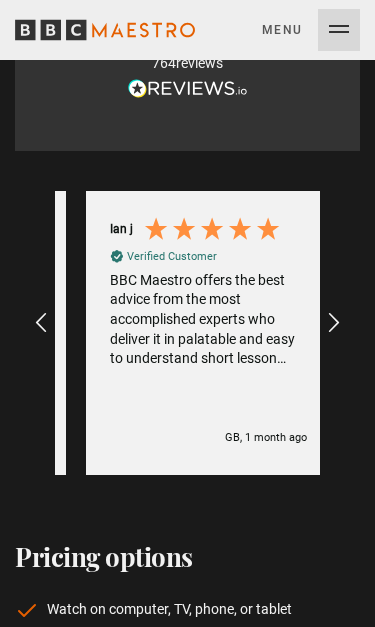scroll, scrollTop: 0, scrollLeft: 3445, axis: horizontal 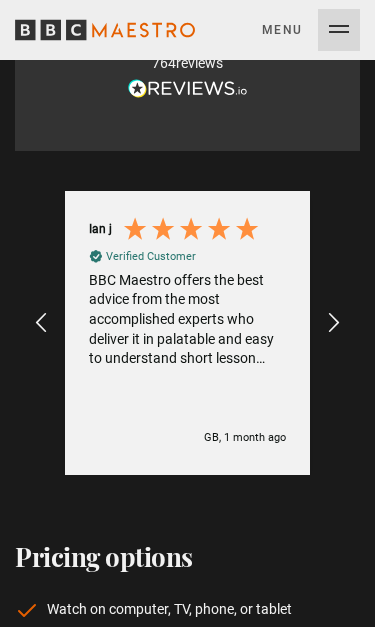 click at bounding box center (334, 323) 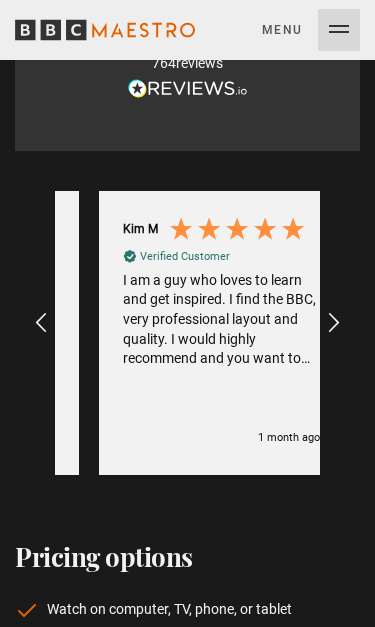 scroll, scrollTop: 0, scrollLeft: 3710, axis: horizontal 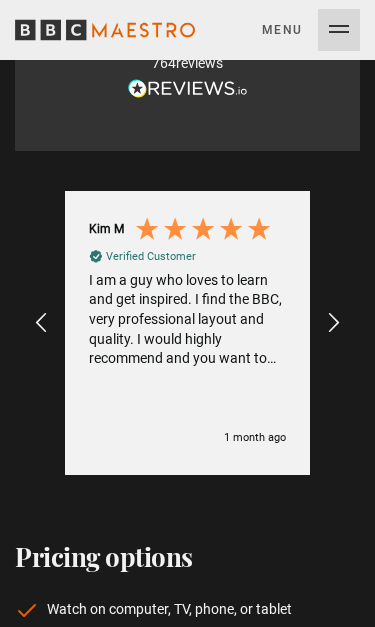 click on "I am a guy who loves to learn and get inspired. I find the BBC, very professional layout and quality. I would highly recommend and you want to try it out." at bounding box center [187, 320] 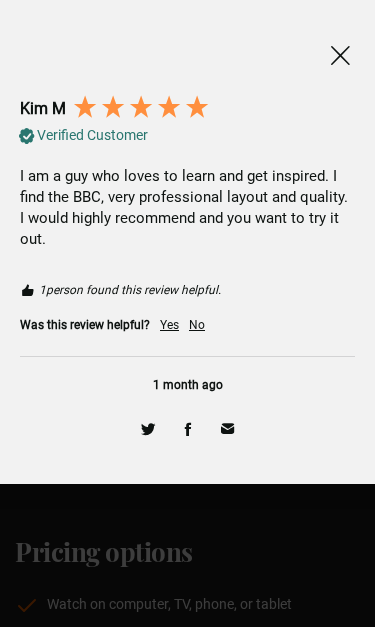 scroll, scrollTop: 3748, scrollLeft: 0, axis: vertical 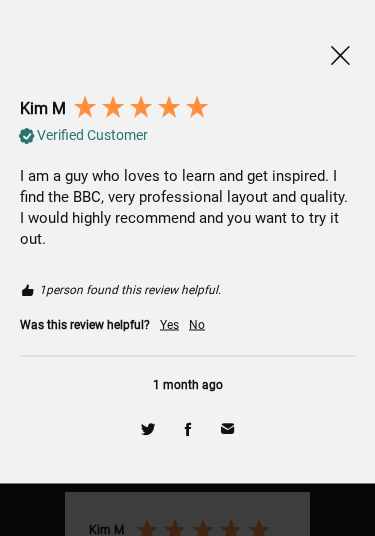 click at bounding box center (340, 55) 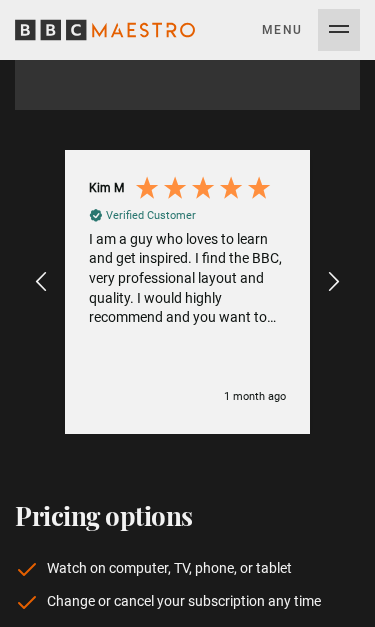 scroll, scrollTop: 3780, scrollLeft: 0, axis: vertical 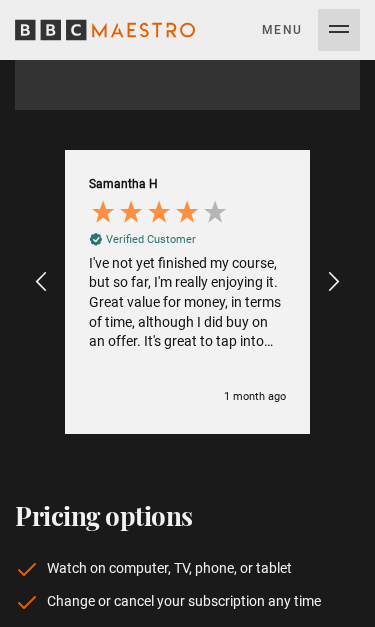 click at bounding box center (334, 282) 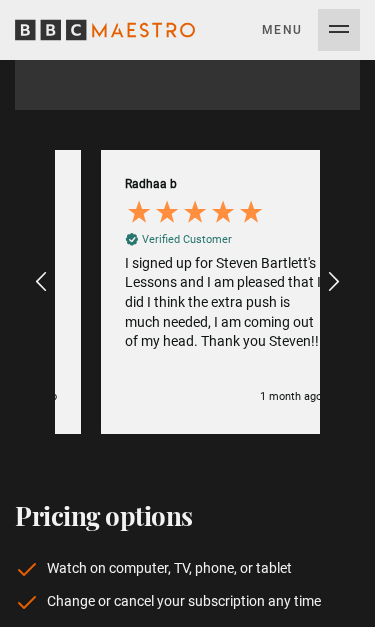 scroll, scrollTop: 0, scrollLeft: 4240, axis: horizontal 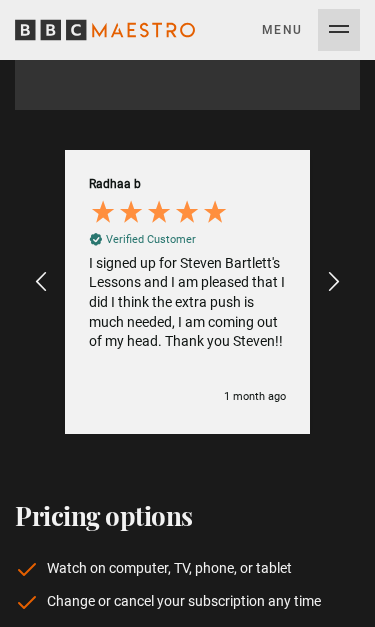 click at bounding box center (334, 282) 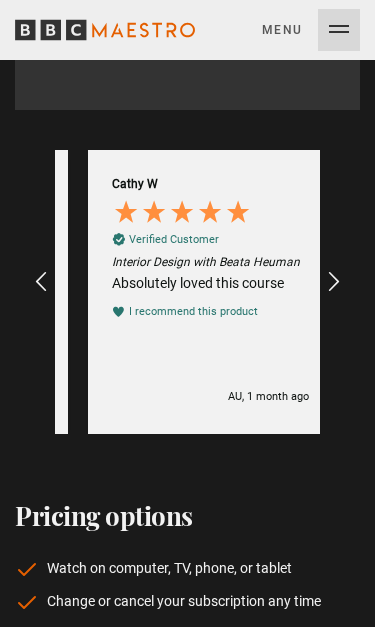 scroll, scrollTop: 0, scrollLeft: 4505, axis: horizontal 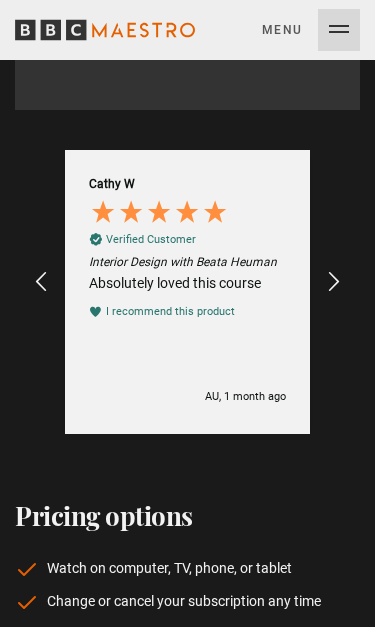 click at bounding box center (334, 282) 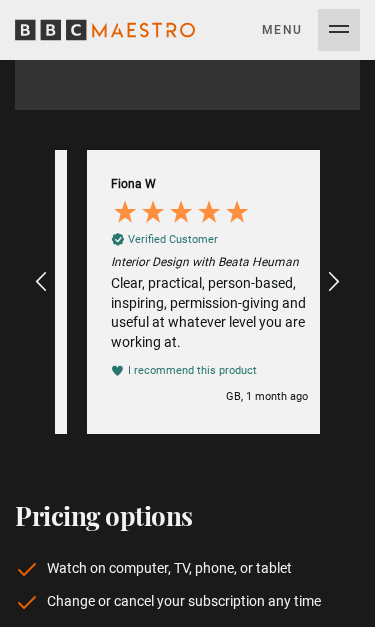 scroll, scrollTop: 0, scrollLeft: 4770, axis: horizontal 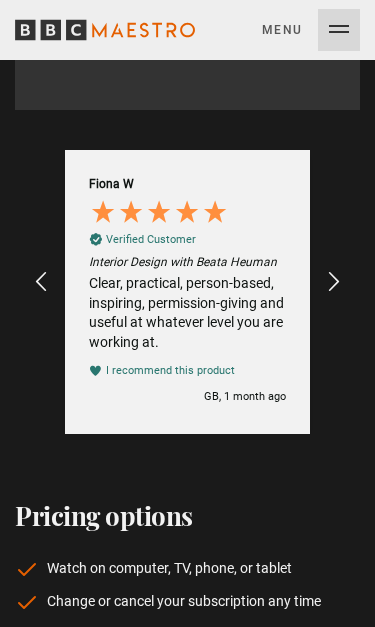 click at bounding box center [334, 282] 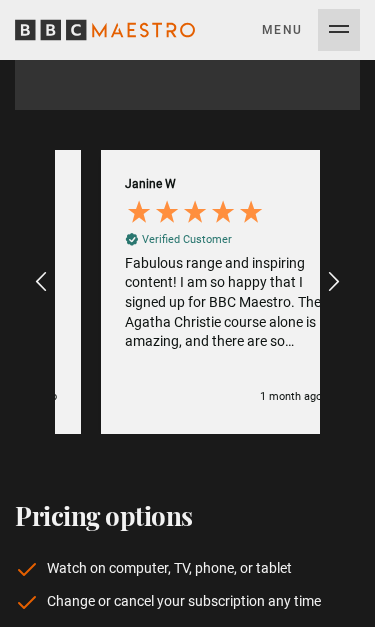 scroll, scrollTop: 0, scrollLeft: 5035, axis: horizontal 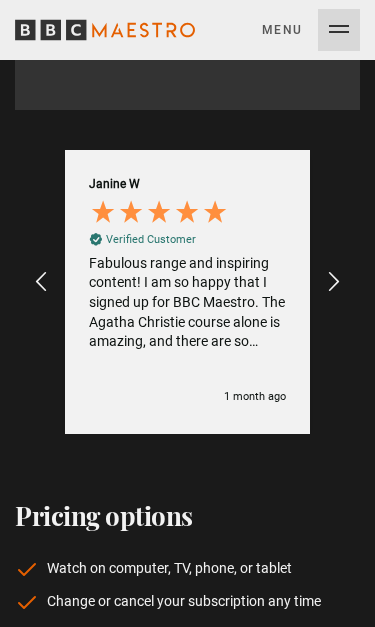 click on "Fabulous range and inspiring content! I am so happy that I signed up for BBC Maestro. The Agatha Christie course alone is amazing, and there are so many other wonderful courses. I love to learn, and this is perfect for me 😊 ❤️" at bounding box center (187, 303) 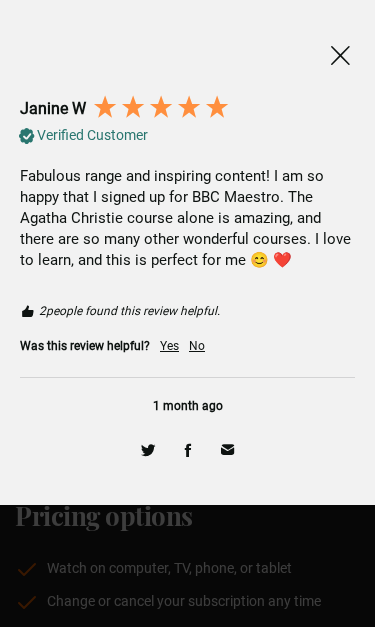 click at bounding box center [340, 55] 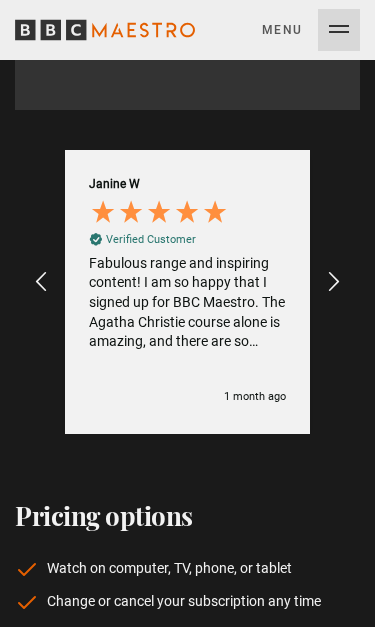 click at bounding box center (334, 282) 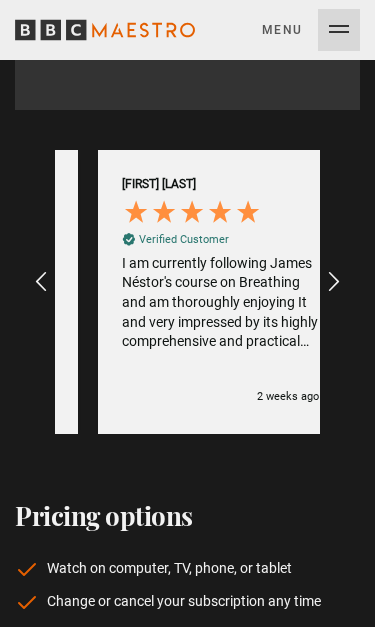 scroll, scrollTop: 0, scrollLeft: 265, axis: horizontal 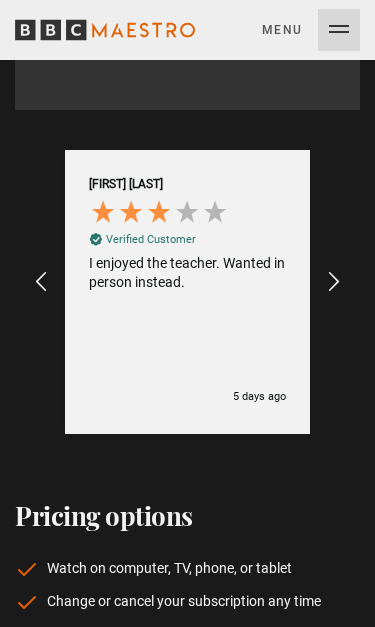 click at bounding box center [41, 282] 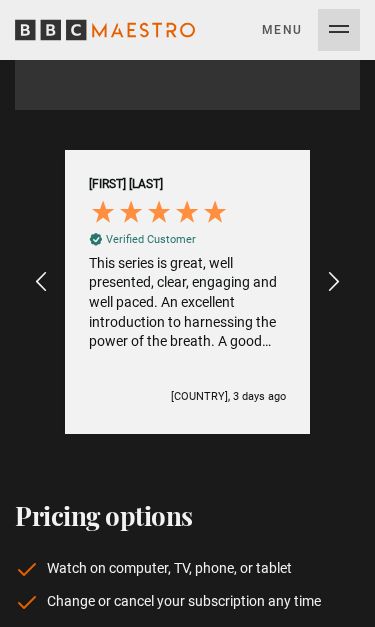 scroll, scrollTop: 0, scrollLeft: 0, axis: both 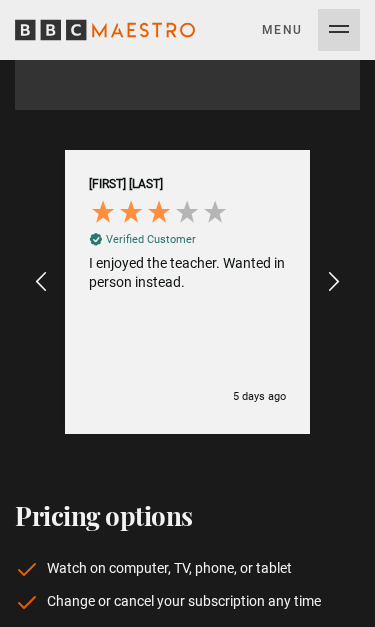 click at bounding box center [334, 282] 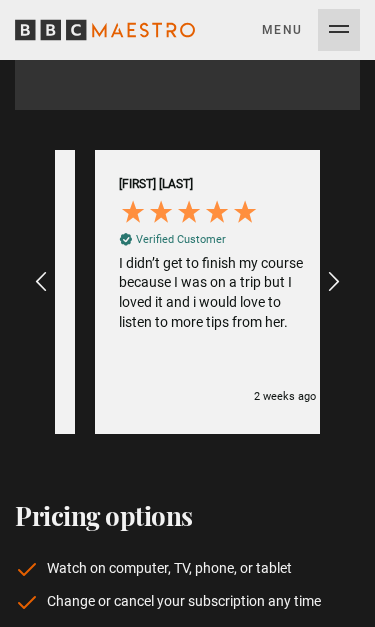 scroll, scrollTop: 0, scrollLeft: 530, axis: horizontal 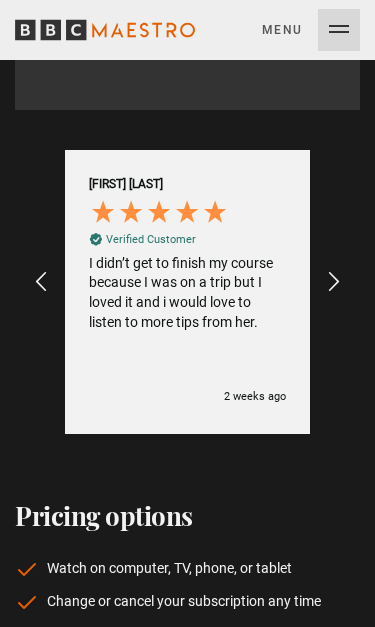 click at bounding box center (334, 282) 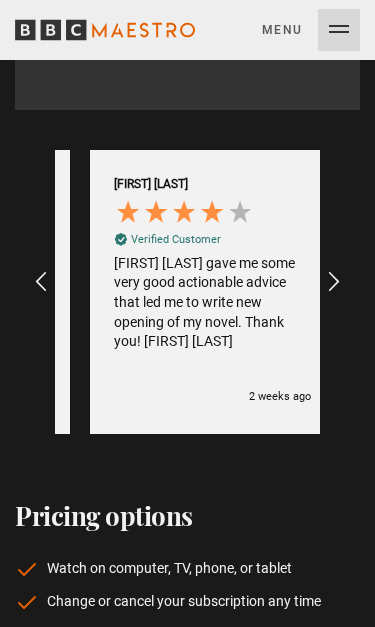 scroll, scrollTop: 0, scrollLeft: 795, axis: horizontal 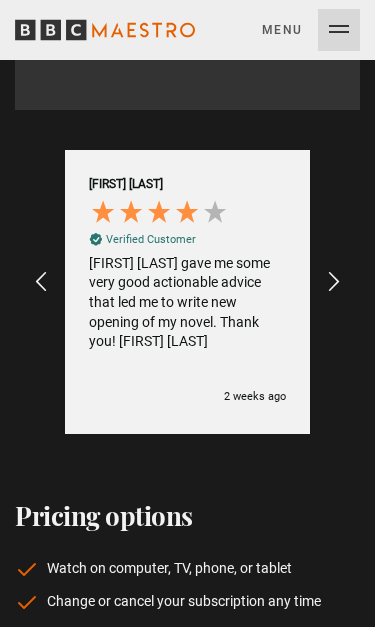 click at bounding box center [334, 282] 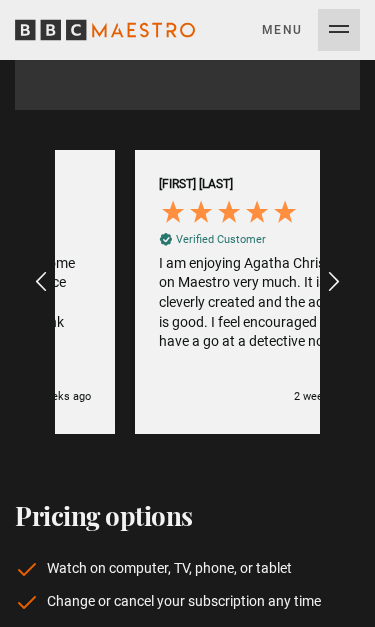 scroll, scrollTop: 0, scrollLeft: 1060, axis: horizontal 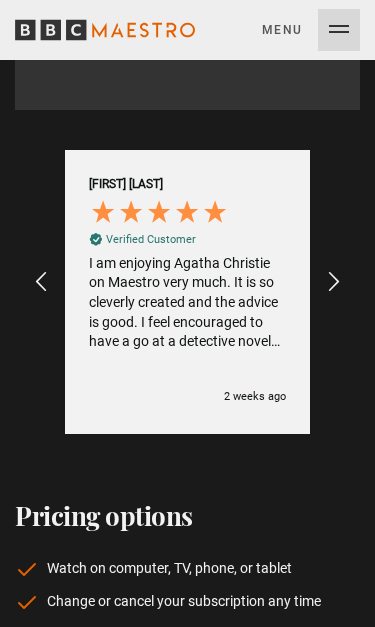 click at bounding box center [334, 282] 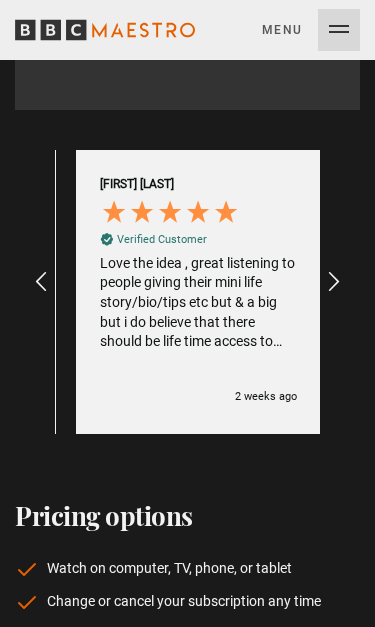scroll, scrollTop: 0, scrollLeft: 1325, axis: horizontal 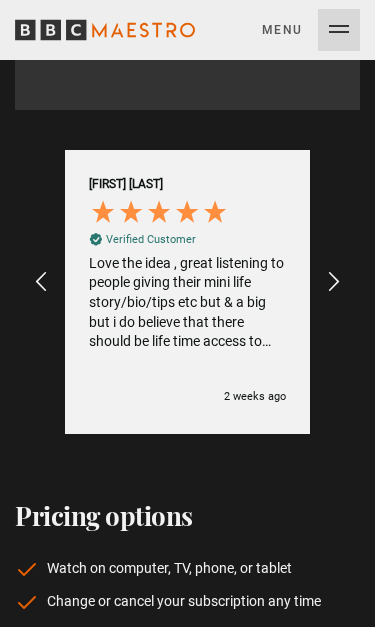 click on "Love the idea , great listening to people giving their mini life story/bio/tips etc but & a big but i do believe that there should be life time access to what you subscribe to or to be able to download a copy of the videos to refer back to when using the accompanying downloads." at bounding box center (187, 303) 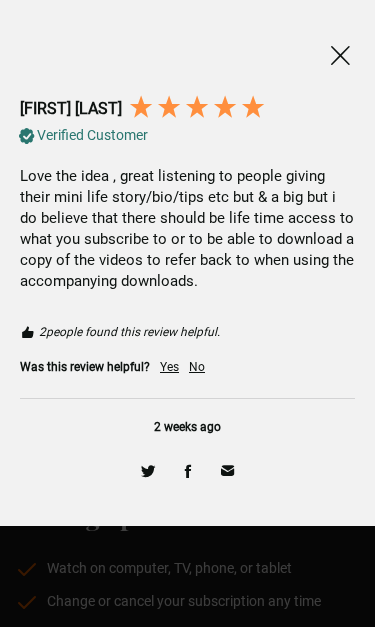 click at bounding box center [340, 55] 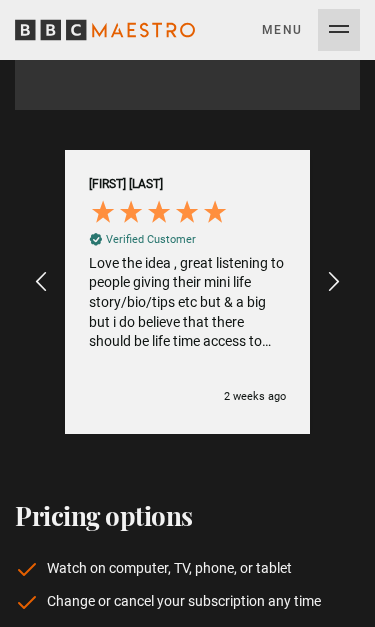 click at bounding box center [334, 282] 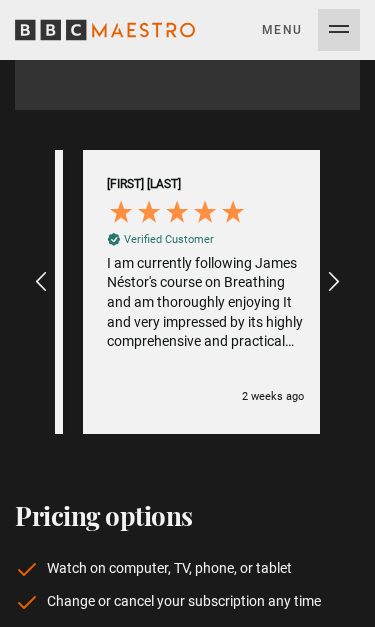 scroll, scrollTop: 0, scrollLeft: 1590, axis: horizontal 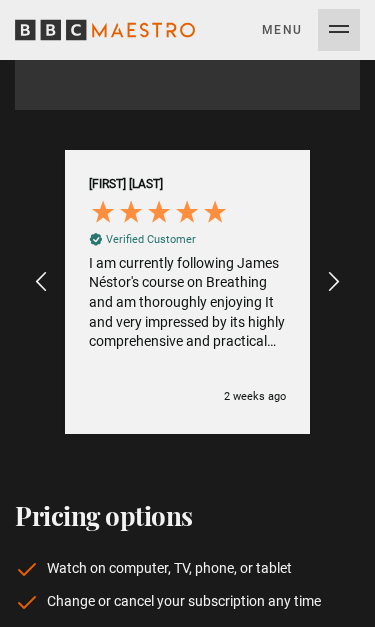 click at bounding box center (334, 282) 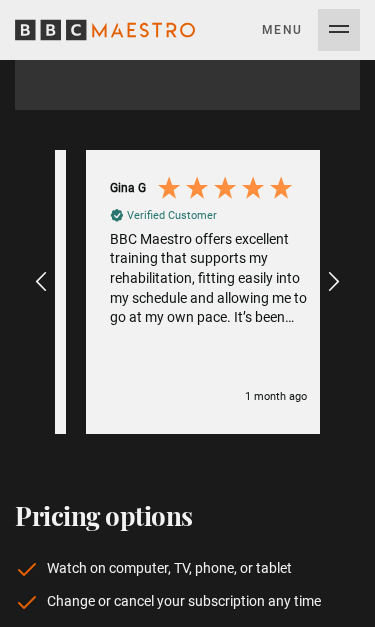 scroll, scrollTop: 0, scrollLeft: 1855, axis: horizontal 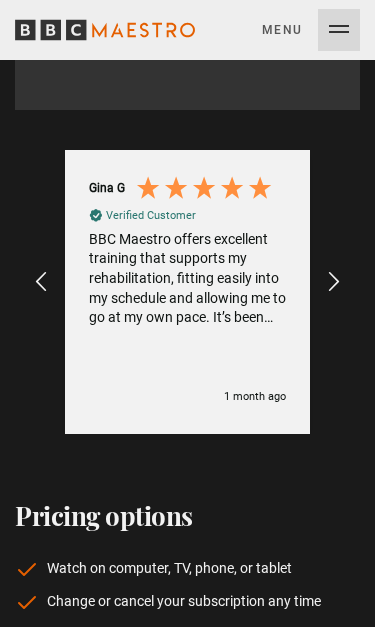 click at bounding box center [334, 282] 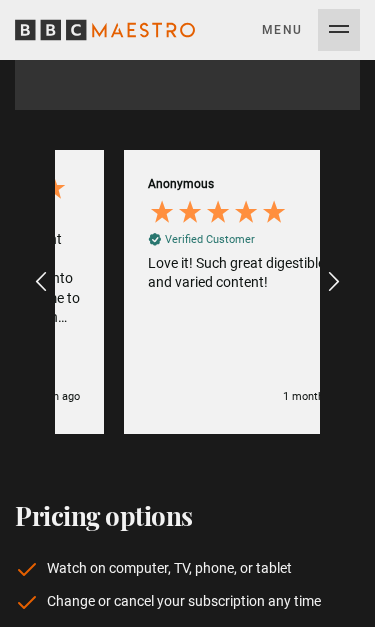 scroll, scrollTop: 0, scrollLeft: 2120, axis: horizontal 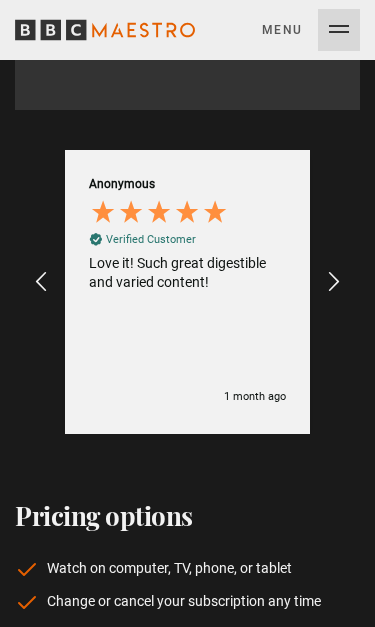 click at bounding box center [334, 282] 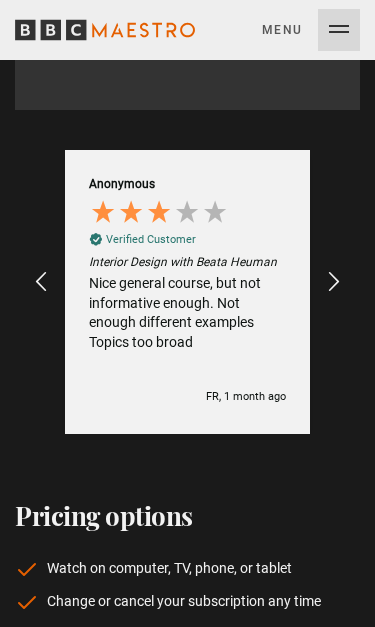 scroll, scrollTop: 0, scrollLeft: 2385, axis: horizontal 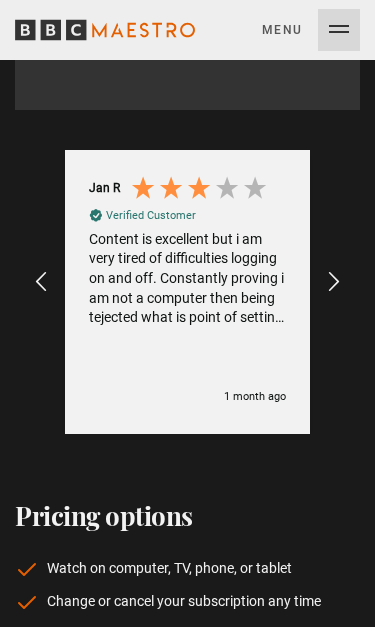 click at bounding box center (334, 282) 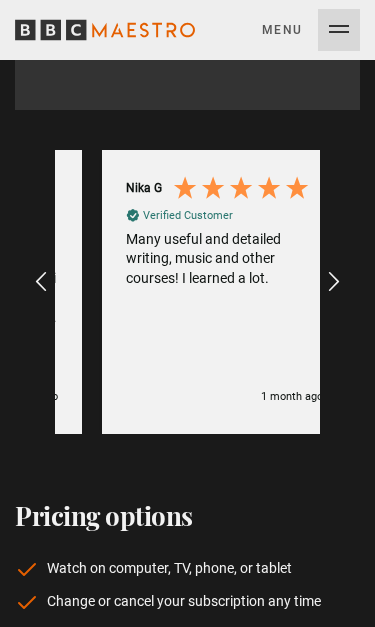 scroll, scrollTop: 0, scrollLeft: 2915, axis: horizontal 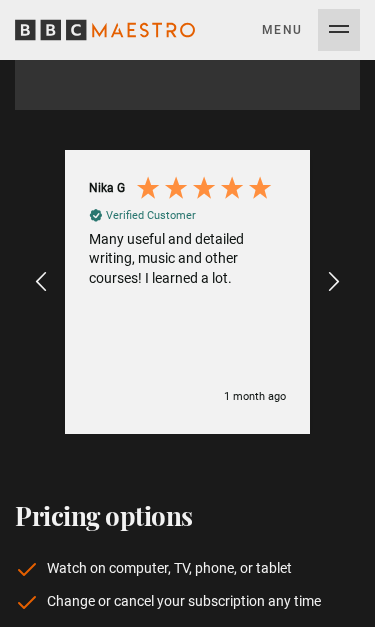 click at bounding box center (334, 282) 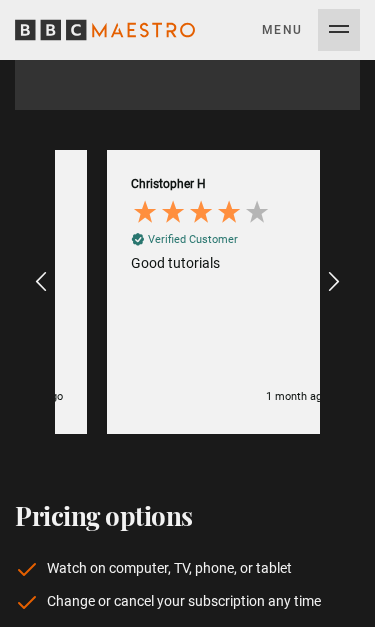 scroll, scrollTop: 0, scrollLeft: 3180, axis: horizontal 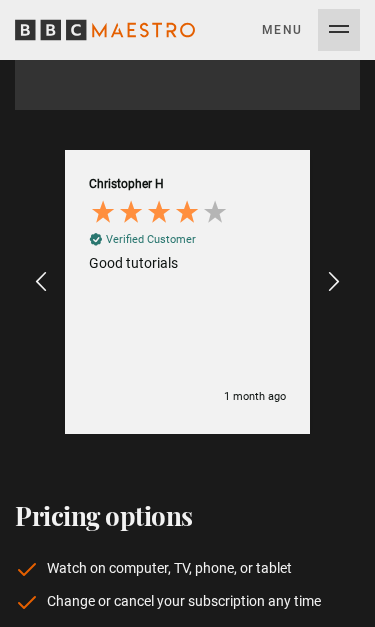 click at bounding box center (334, 282) 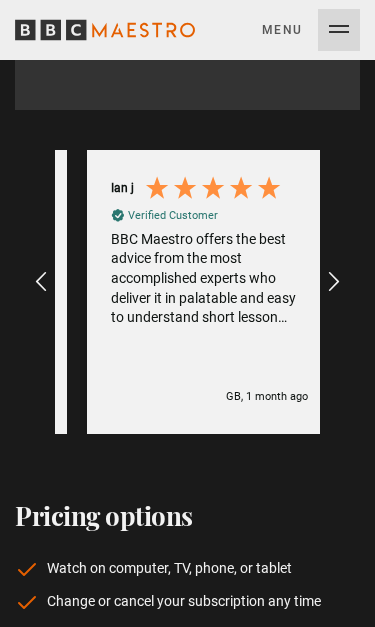 scroll, scrollTop: 0, scrollLeft: 3445, axis: horizontal 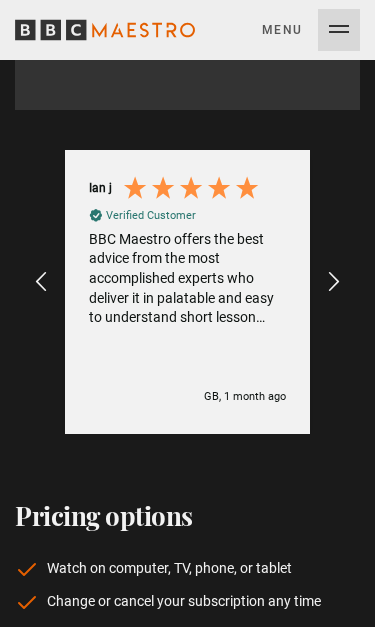 click at bounding box center (334, 282) 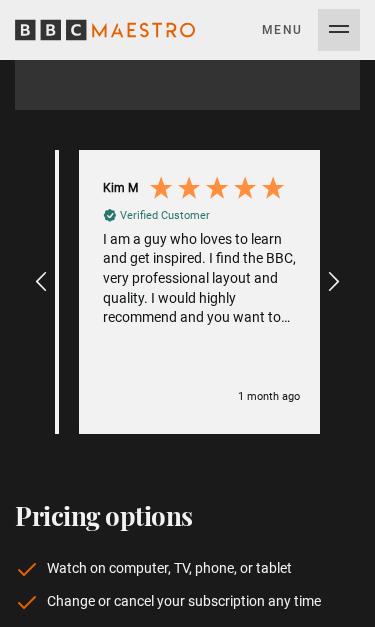 scroll, scrollTop: 0, scrollLeft: 3710, axis: horizontal 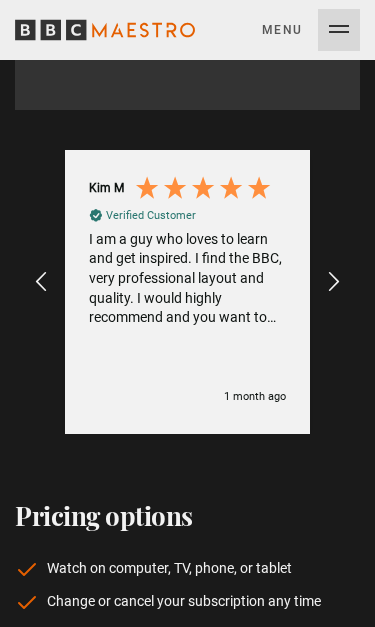 click at bounding box center (334, 282) 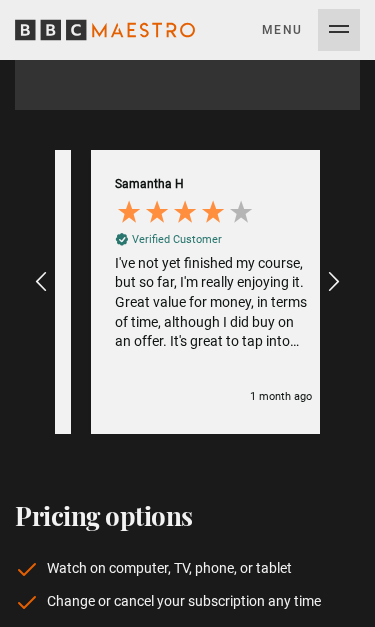 scroll, scrollTop: 0, scrollLeft: 3975, axis: horizontal 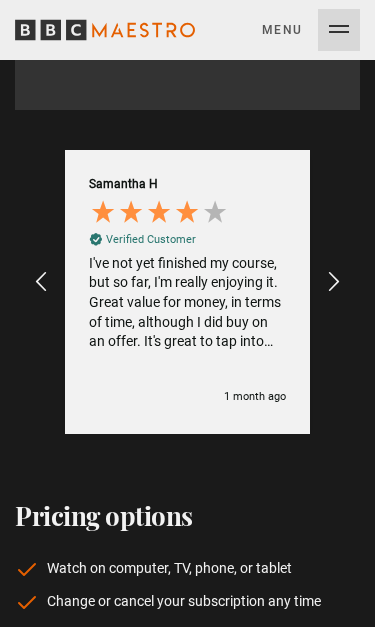 click at bounding box center (334, 282) 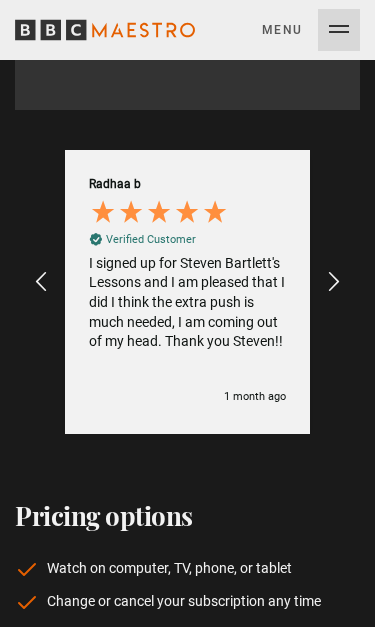 scroll, scrollTop: 0, scrollLeft: 4240, axis: horizontal 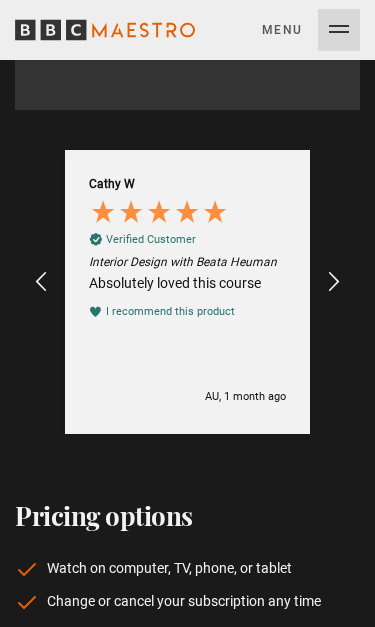 click at bounding box center (334, 282) 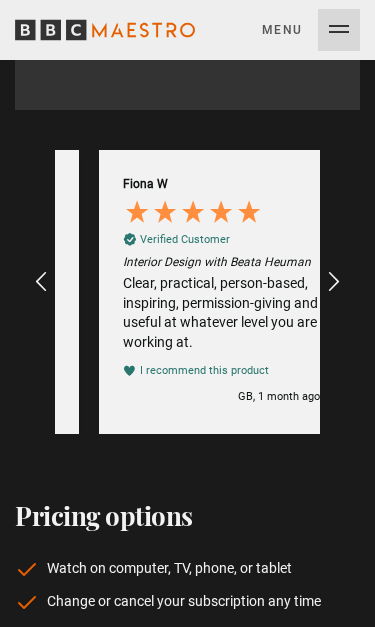 scroll, scrollTop: 0, scrollLeft: 4770, axis: horizontal 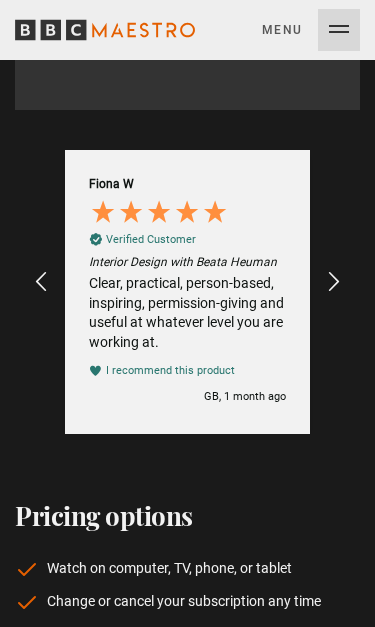 click at bounding box center (334, 282) 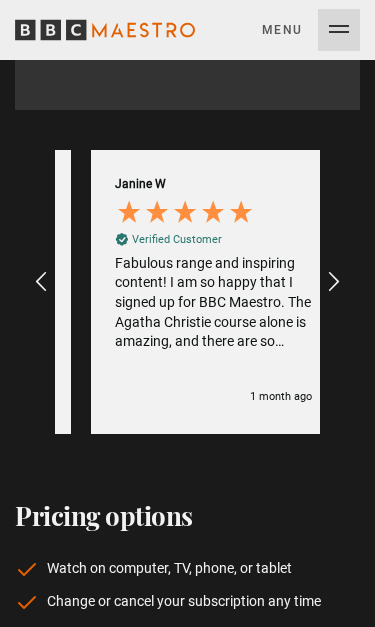 scroll, scrollTop: 0, scrollLeft: 5035, axis: horizontal 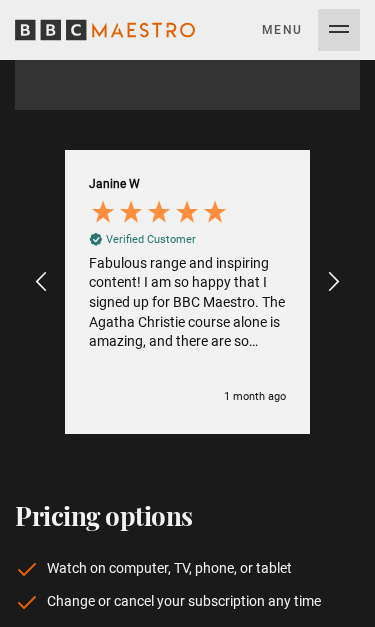 click at bounding box center [334, 282] 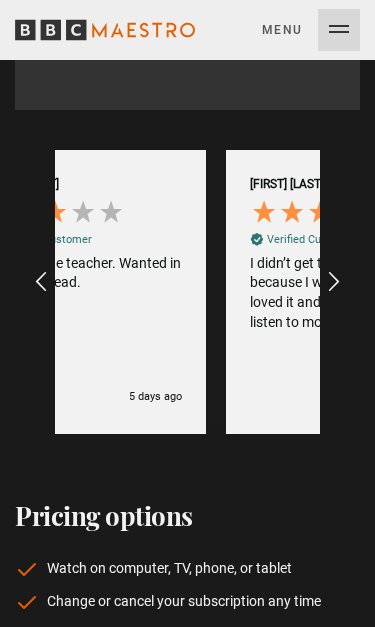 scroll, scrollTop: 0, scrollLeft: 265, axis: horizontal 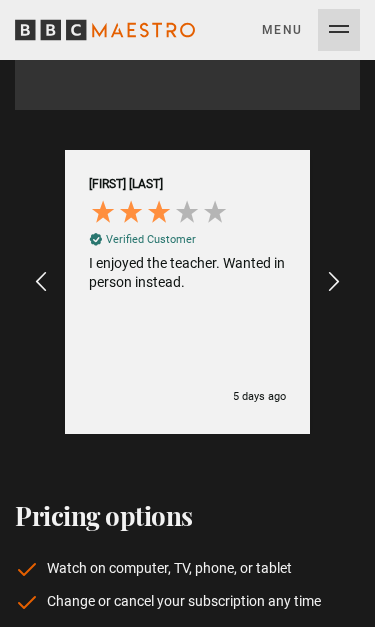 click at bounding box center [41, 282] 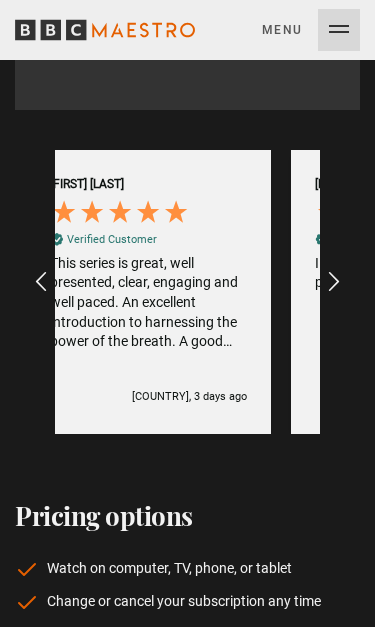 scroll, scrollTop: 0, scrollLeft: 0, axis: both 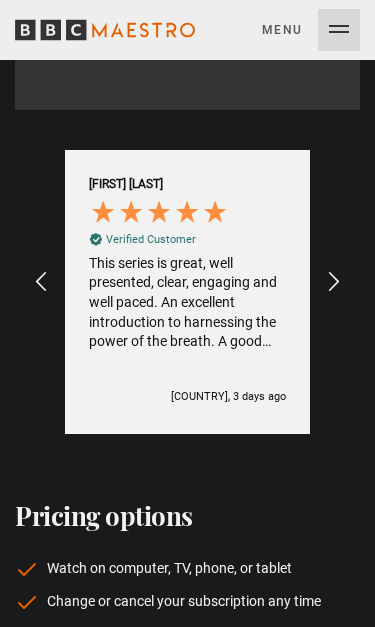 click at bounding box center (41, 282) 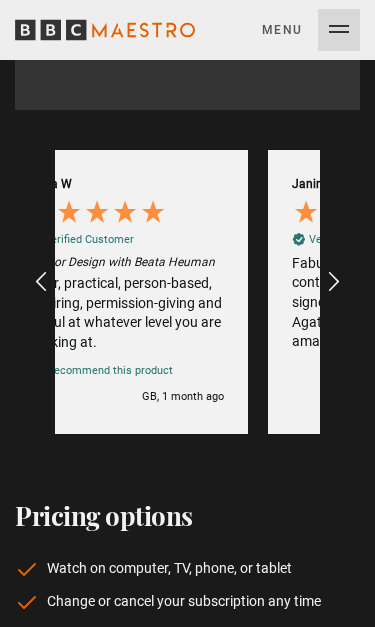 scroll, scrollTop: 0, scrollLeft: 4770, axis: horizontal 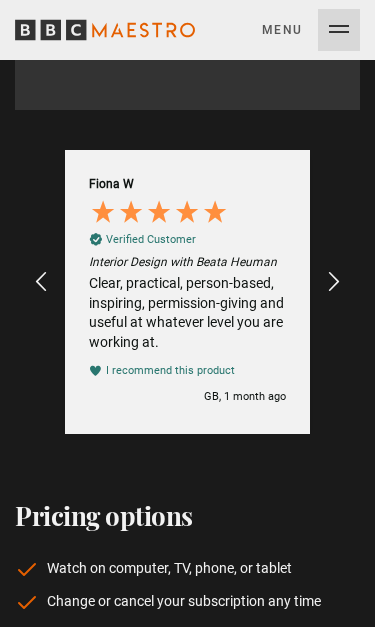 click at bounding box center [41, 282] 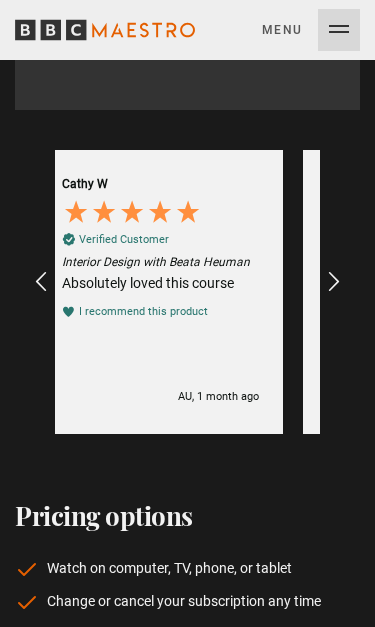 scroll, scrollTop: 0, scrollLeft: 4505, axis: horizontal 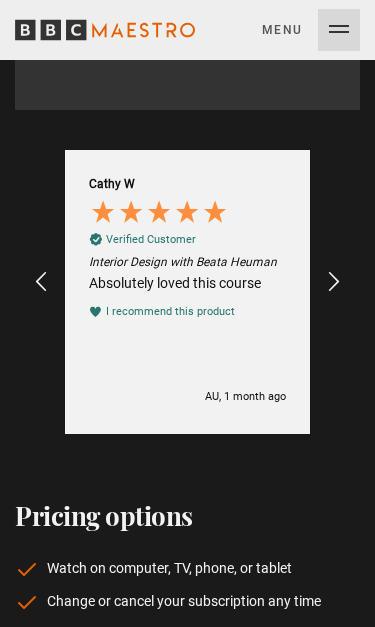 click at bounding box center [334, 282] 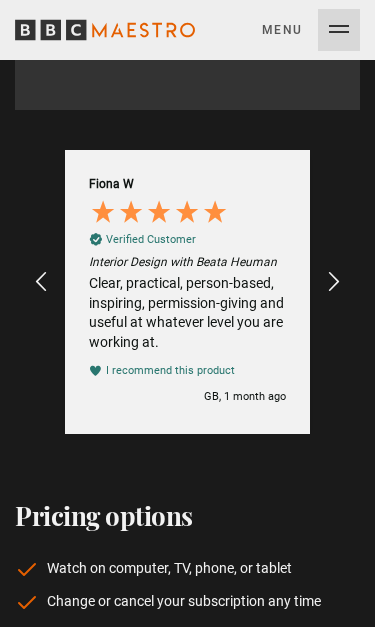 click at bounding box center (334, 282) 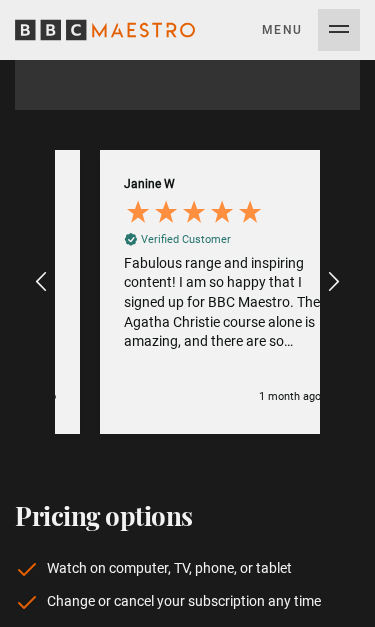 scroll, scrollTop: 0, scrollLeft: 5035, axis: horizontal 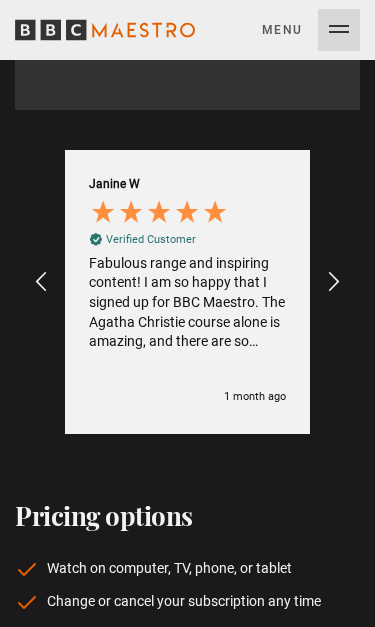 click at bounding box center [334, 282] 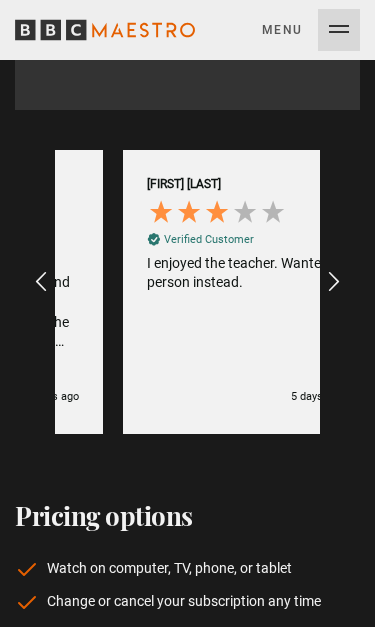 scroll, scrollTop: 0, scrollLeft: 265, axis: horizontal 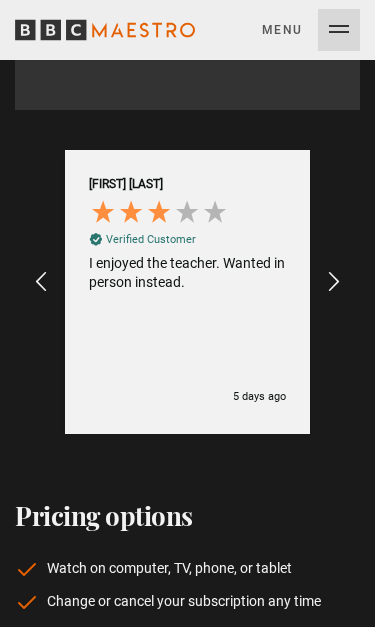 click at bounding box center (334, 282) 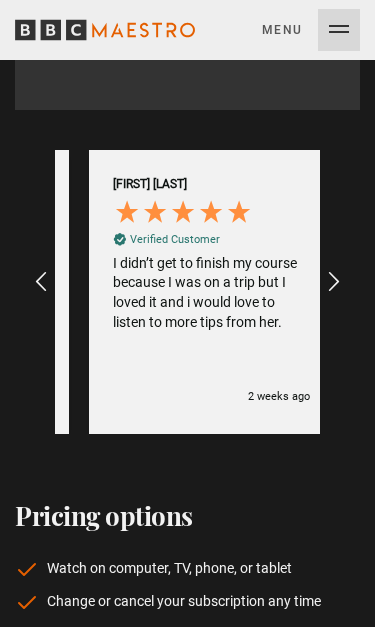 scroll, scrollTop: 0, scrollLeft: 530, axis: horizontal 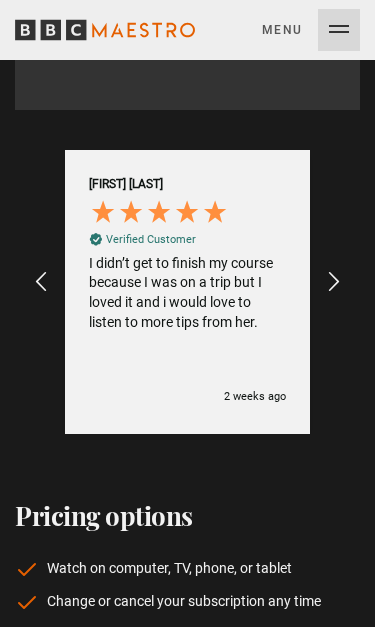 click at bounding box center (334, 282) 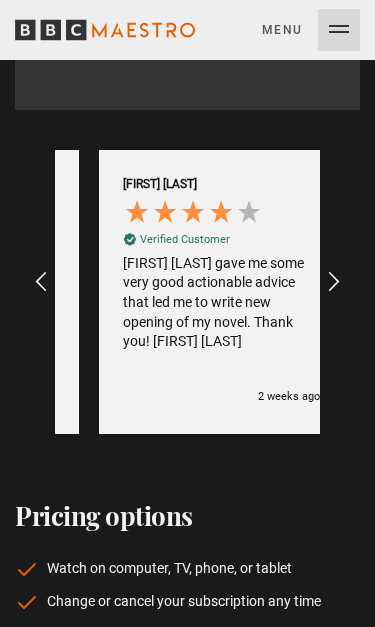 scroll, scrollTop: 0, scrollLeft: 795, axis: horizontal 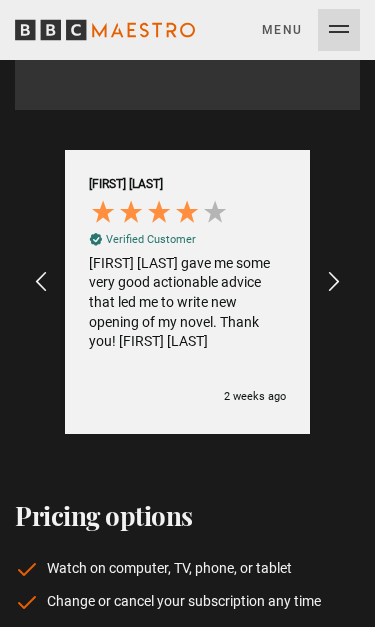 click at bounding box center (334, 282) 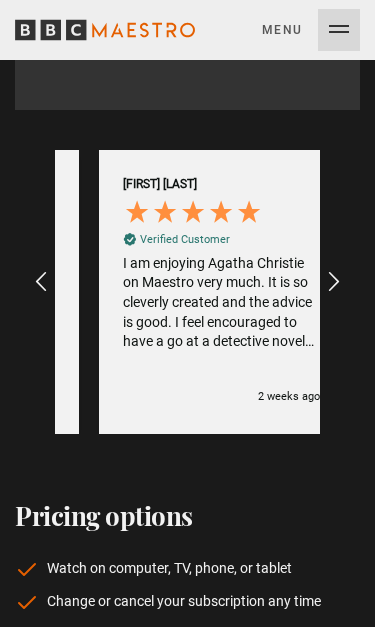 scroll, scrollTop: 0, scrollLeft: 1060, axis: horizontal 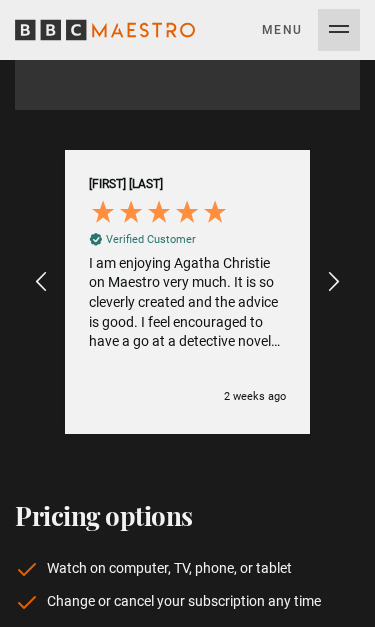 click at bounding box center (334, 282) 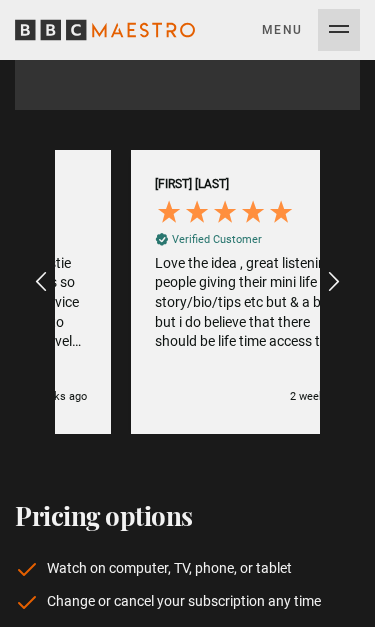 scroll, scrollTop: 0, scrollLeft: 1325, axis: horizontal 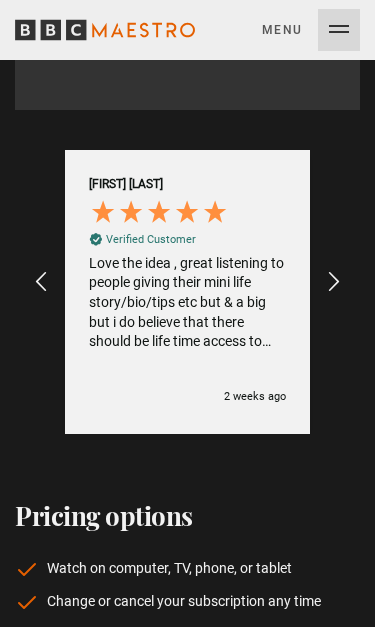 click at bounding box center (334, 282) 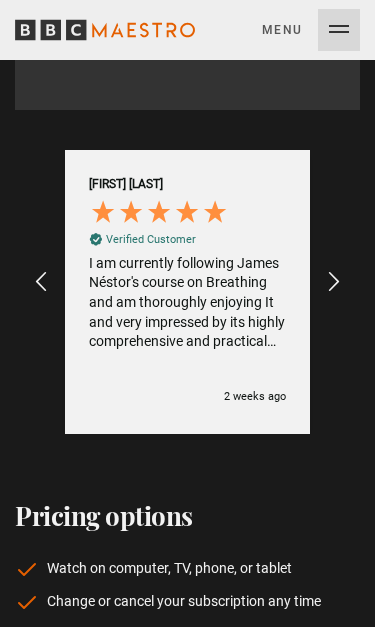 scroll, scrollTop: 0, scrollLeft: 1590, axis: horizontal 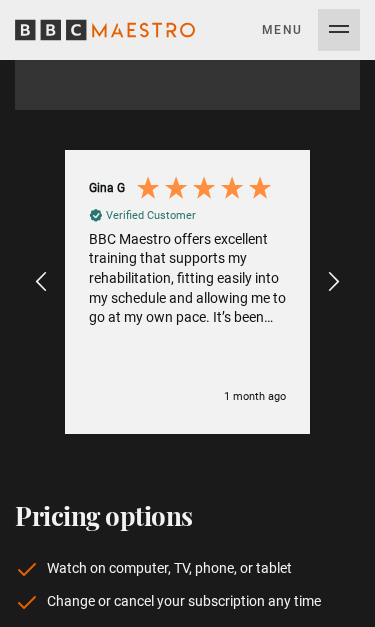 click on "BBC Maestro offers excellent training that supports my rehabilitation, fitting easily into my schedule and allowing me to go at my own pace. It’s been especially helpful as I work on improving my cognition and mental well-being, offering the flexibility I need during recovery." at bounding box center (187, 279) 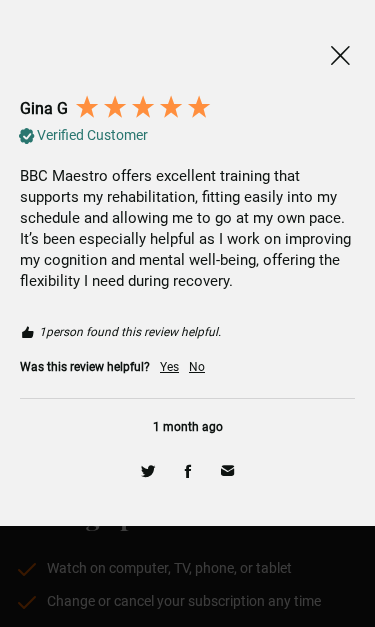 click at bounding box center (340, 55) 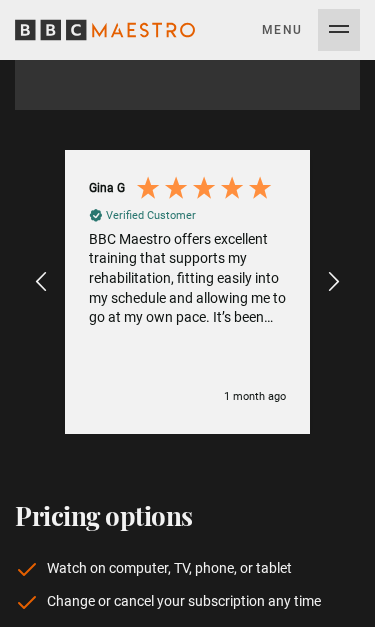 click at bounding box center (334, 282) 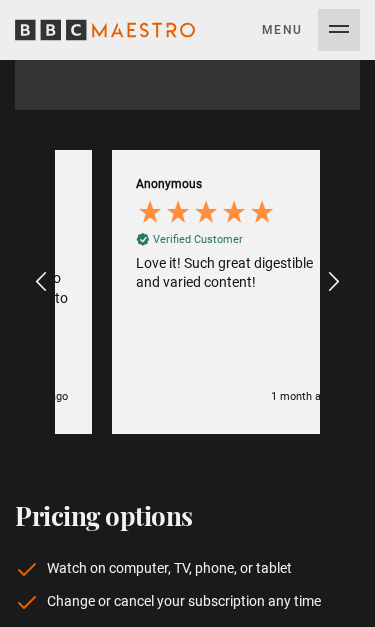 scroll, scrollTop: 0, scrollLeft: 2120, axis: horizontal 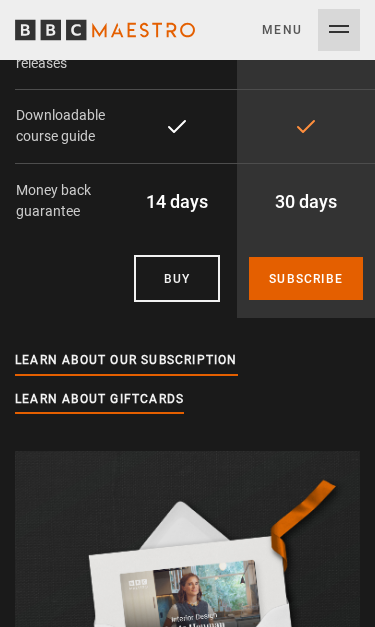 click on "Learn about our subscription" at bounding box center (126, 361) 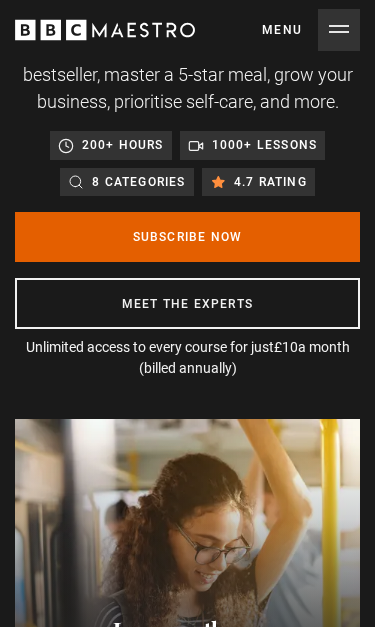 scroll, scrollTop: 455, scrollLeft: 0, axis: vertical 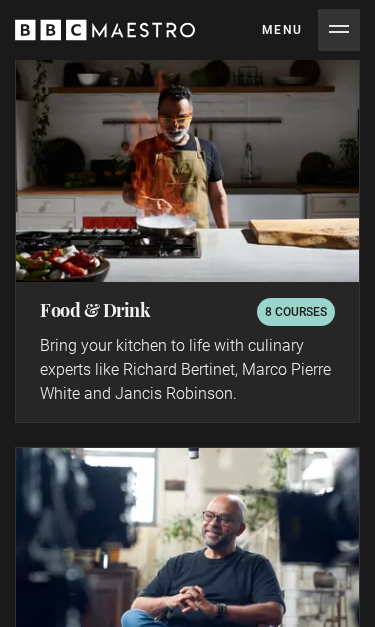 click on "8
courses" at bounding box center [296, 312] 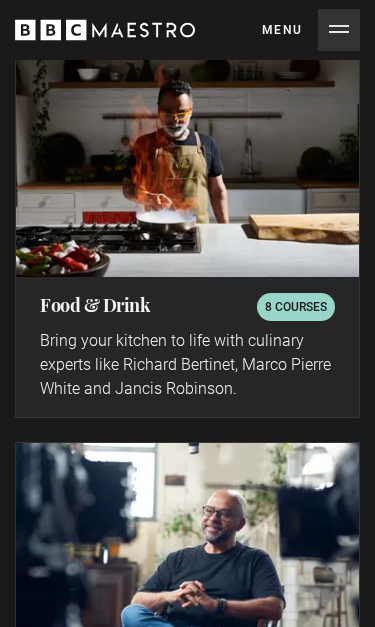scroll, scrollTop: 4630, scrollLeft: 0, axis: vertical 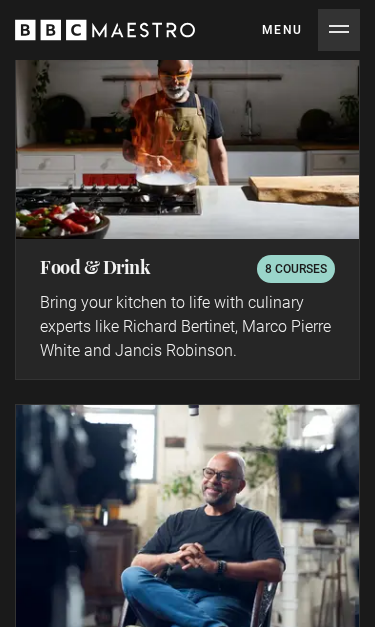 click at bounding box center [187, 124] 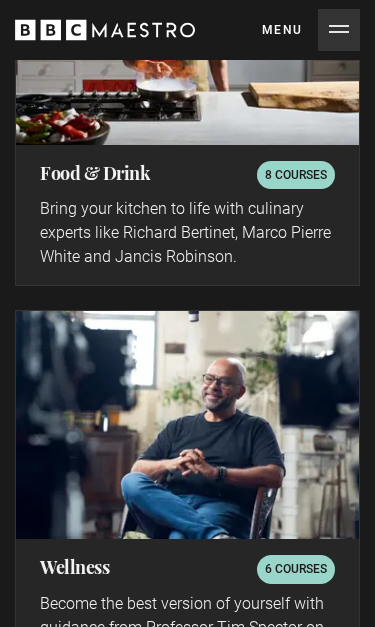 scroll, scrollTop: 4760, scrollLeft: 0, axis: vertical 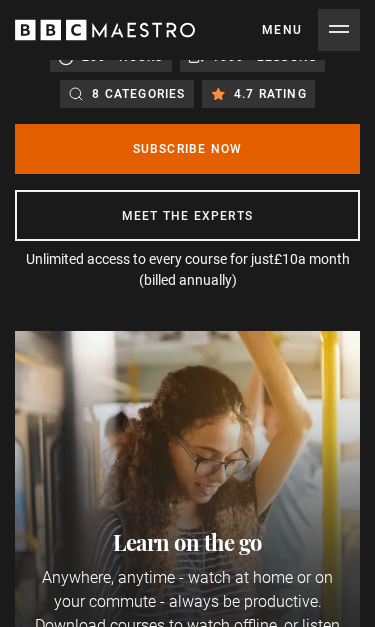 click on "Meet the experts" at bounding box center [187, 215] 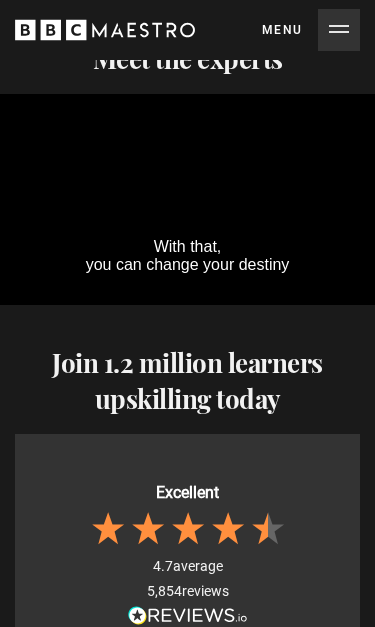 scroll, scrollTop: 3077, scrollLeft: 0, axis: vertical 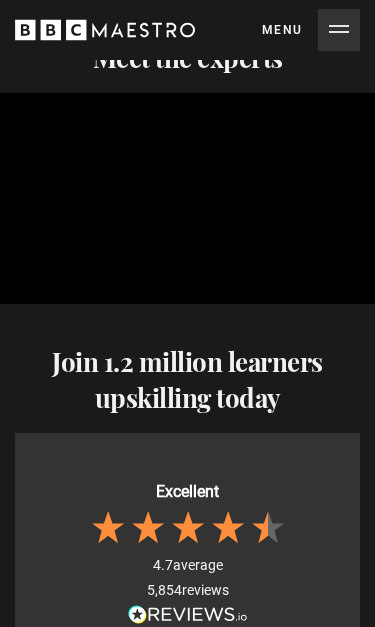 click on "Video Player is loading. Play BBC Maestro Trailer 10s Skip Back 10 seconds Pause 10s Skip Forward 10 seconds Loaded :  48.00% Pause Unmute Current Time  0:14 - Duration  2:05 1x Playback Rate 2x 1.5x 1x , selected 0.5x auto Quality 360p 720p 1080p 2160p Auto , selected Captions captions off English  Captions , selected This is a modal window." at bounding box center (187, 198) 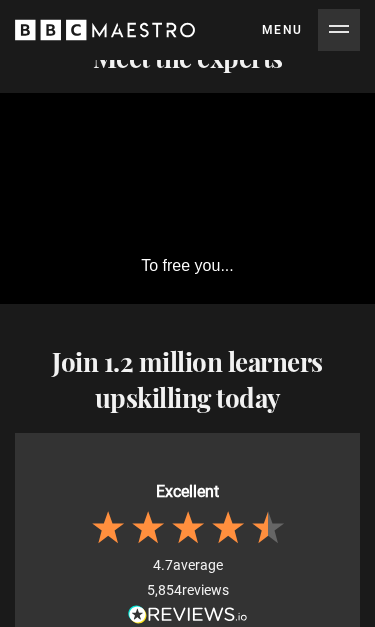 click on "To free you... Video Player is loading. Play BBC Maestro Trailer 10s Skip Back 10 seconds Pause 10s Skip Forward 10 seconds Loaded :  60.00% Pause Mute Current Time  0:20 - Duration  2:05 1x Playback Rate 2x 1.5x 1x , selected 0.5x auto Quality 360p 720p 1080p 2160p Auto , selected Captions captions off English  Captions , selected This is a modal window." at bounding box center (187, 198) 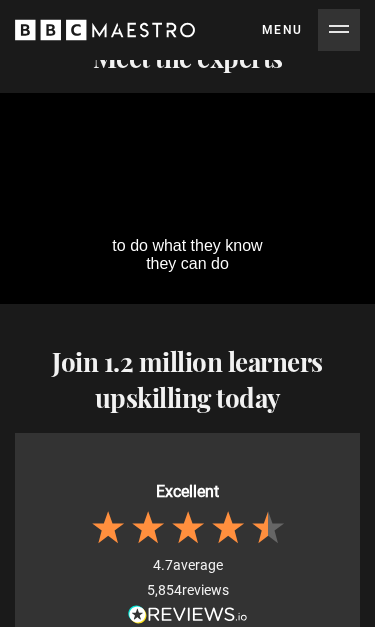 scroll, scrollTop: 3105, scrollLeft: 0, axis: vertical 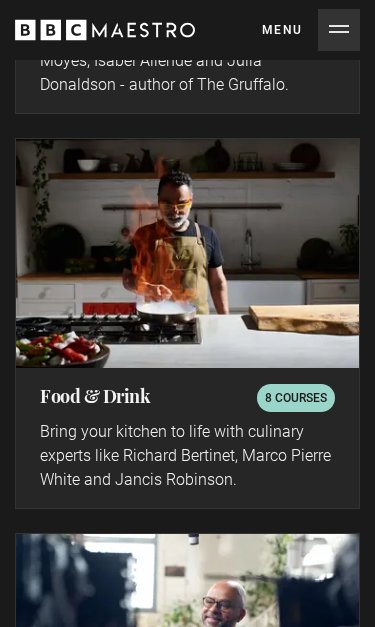 click on "8
courses" at bounding box center [296, 398] 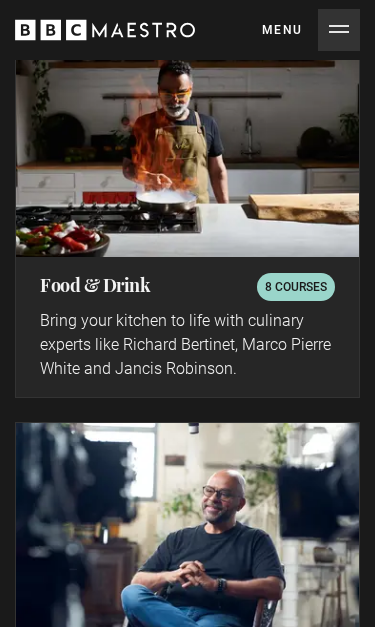 scroll, scrollTop: 4638, scrollLeft: 0, axis: vertical 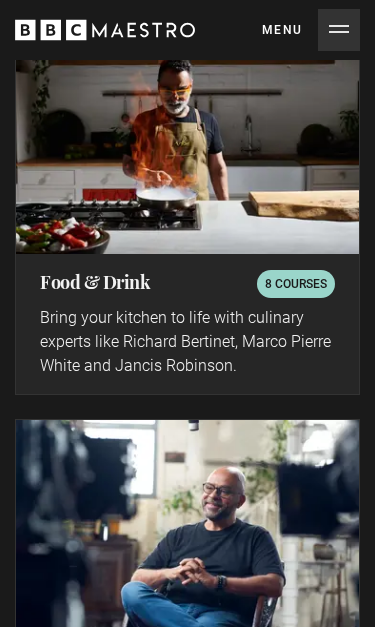 click at bounding box center (187, 139) 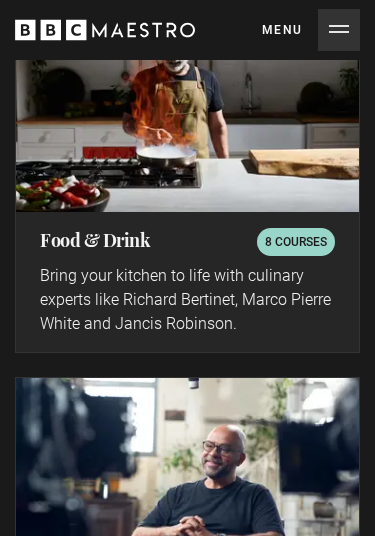 click on "Menu
Close" at bounding box center [311, 30] 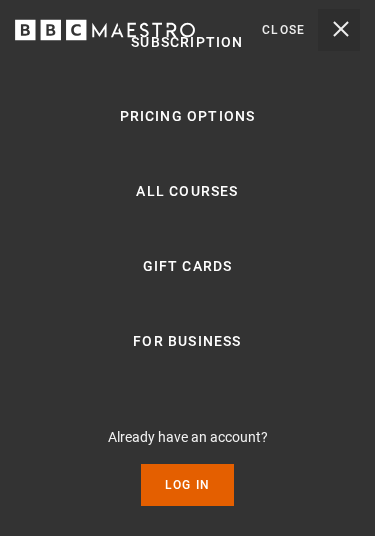 click on "All Courses" at bounding box center [187, 192] 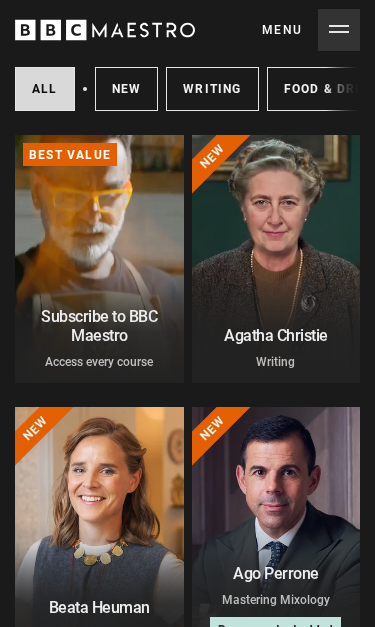 scroll, scrollTop: 93, scrollLeft: 0, axis: vertical 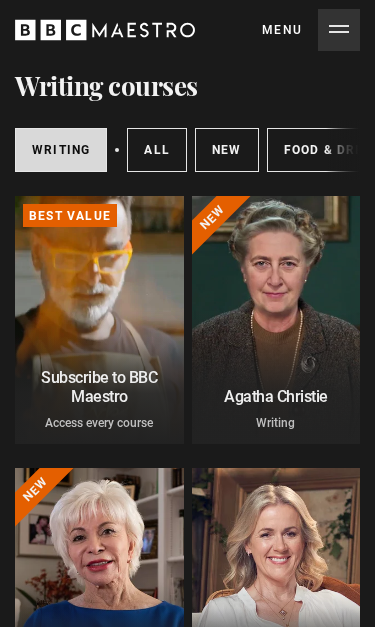 click on "Writing" at bounding box center (61, 150) 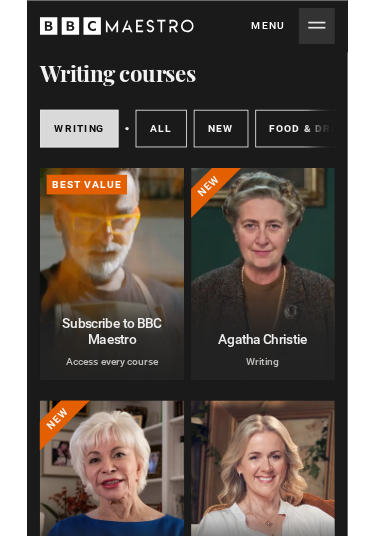 scroll, scrollTop: 0, scrollLeft: 0, axis: both 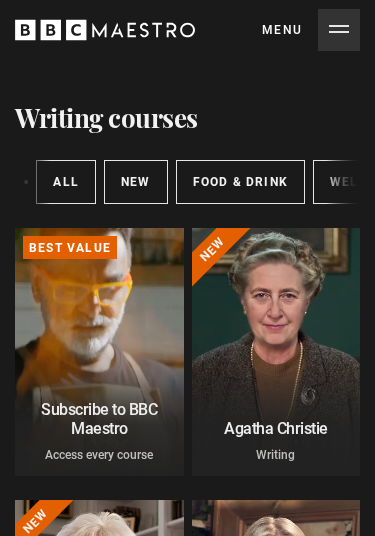 click on "New courses" at bounding box center (136, 182) 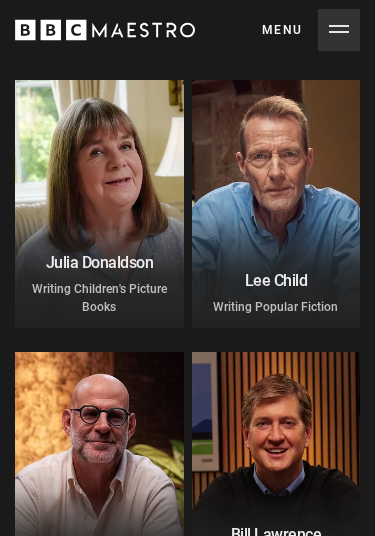 scroll, scrollTop: 963, scrollLeft: 0, axis: vertical 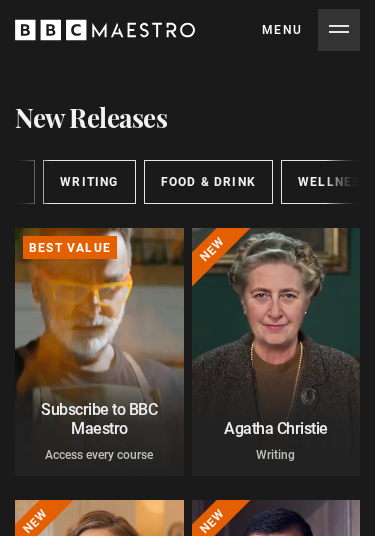 click on "Food & Drink" at bounding box center [208, 182] 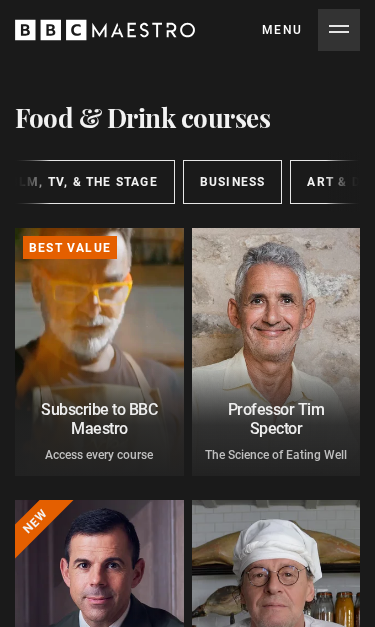 scroll, scrollTop: 0, scrollLeft: 546, axis: horizontal 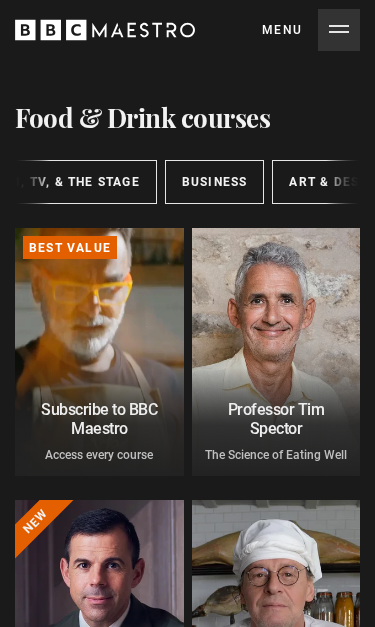 click on "Business" at bounding box center (215, 182) 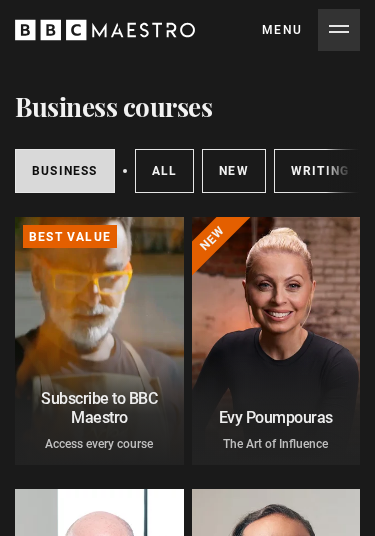 scroll, scrollTop: 0, scrollLeft: 0, axis: both 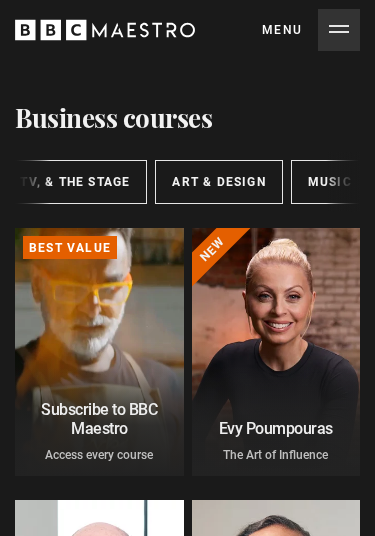 click on "Art & Design" at bounding box center (218, 182) 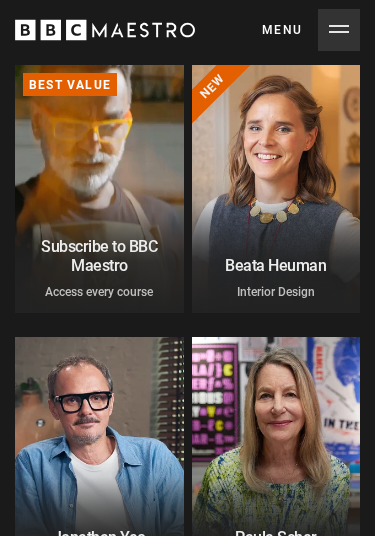 scroll, scrollTop: 0, scrollLeft: 0, axis: both 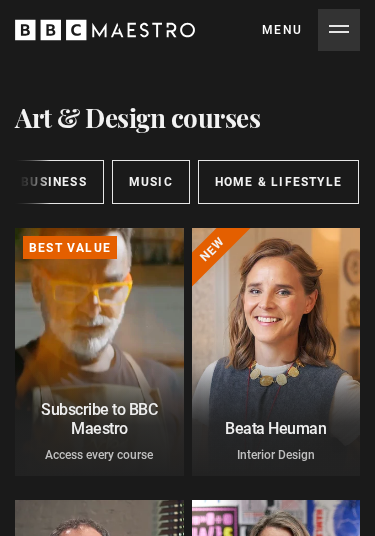 click on "Home & Lifestyle" at bounding box center (278, 182) 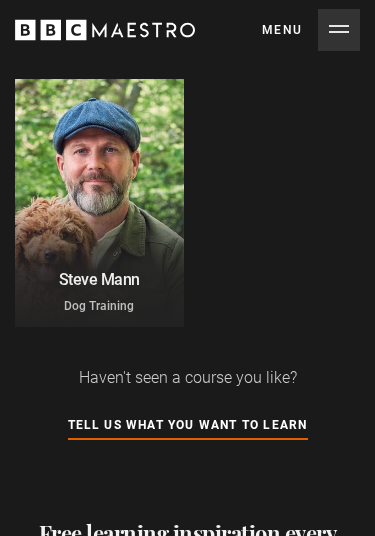 scroll, scrollTop: 1509, scrollLeft: 0, axis: vertical 